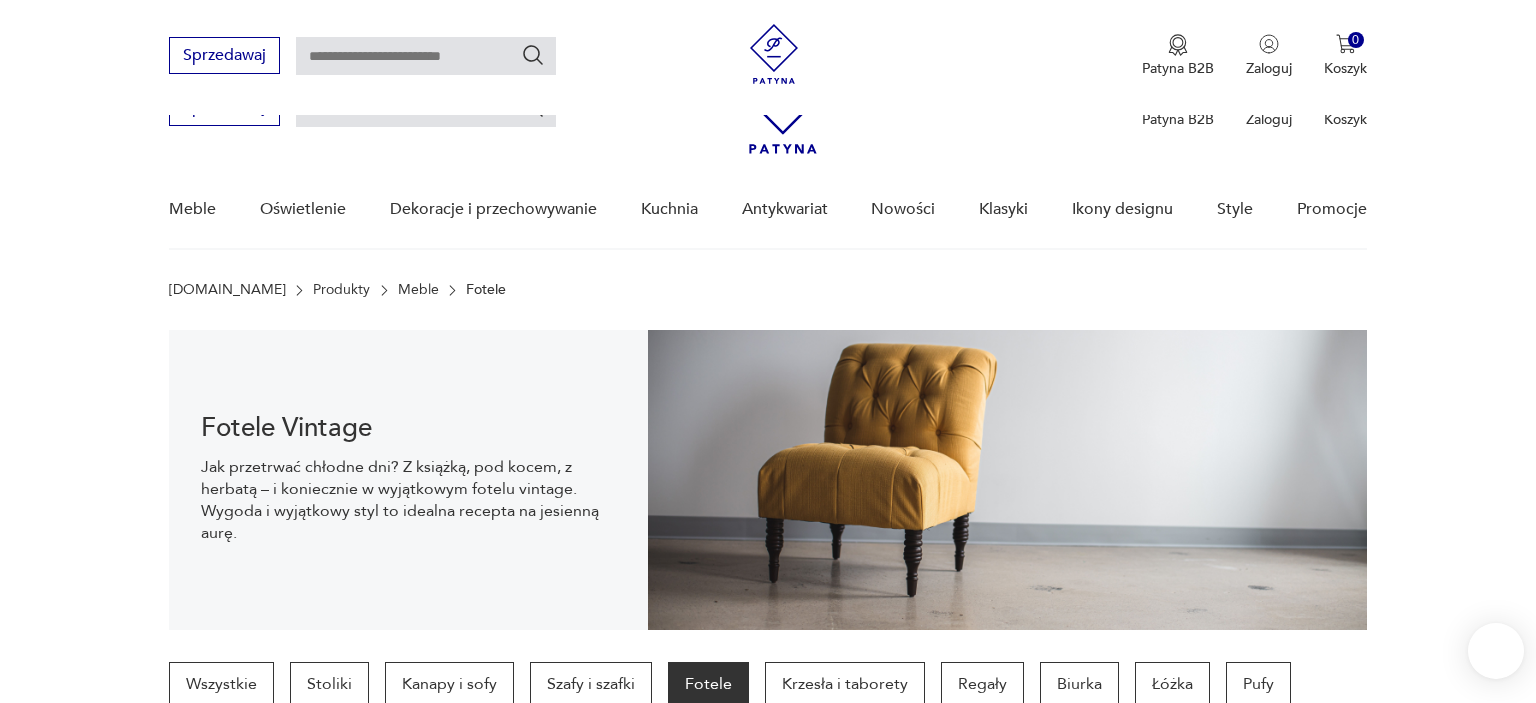 scroll, scrollTop: 768, scrollLeft: 0, axis: vertical 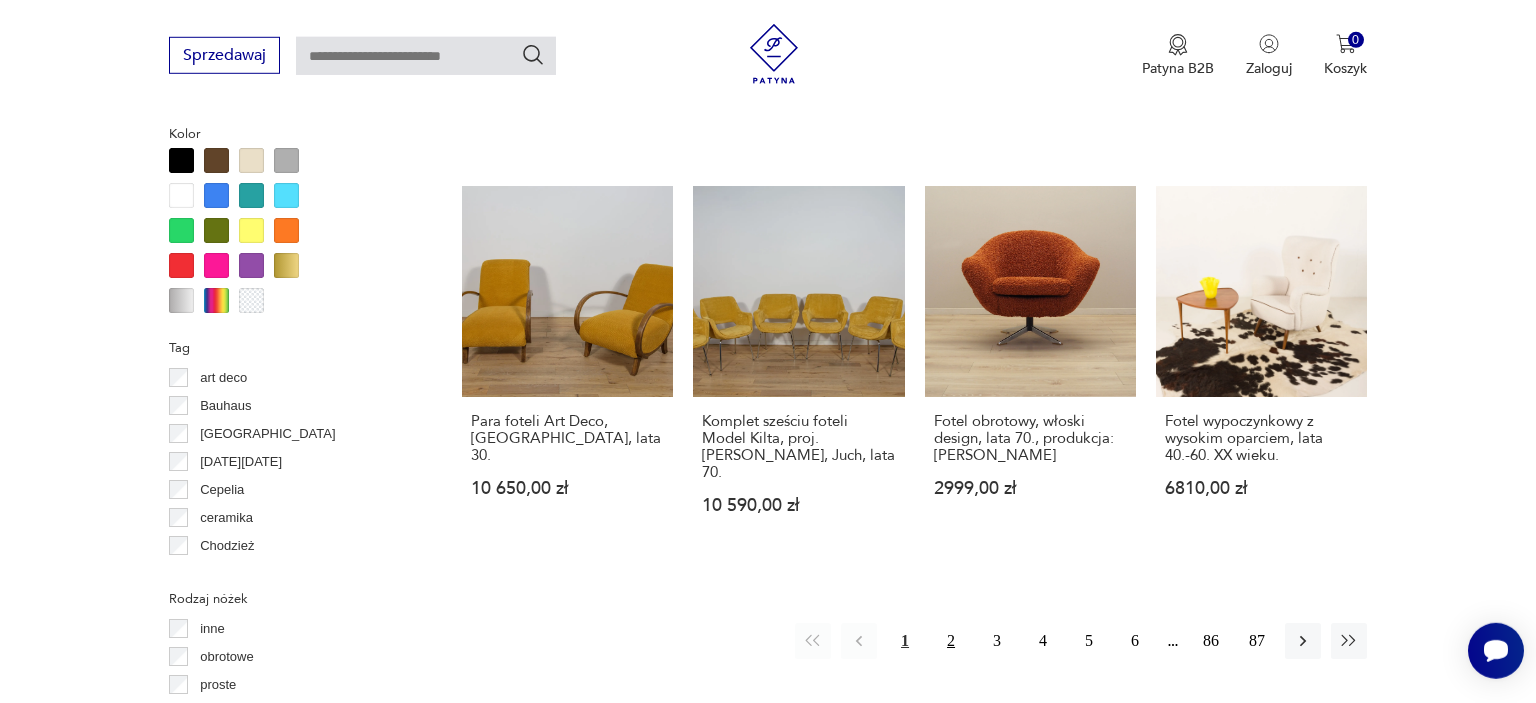 click on "2" at bounding box center [951, 641] 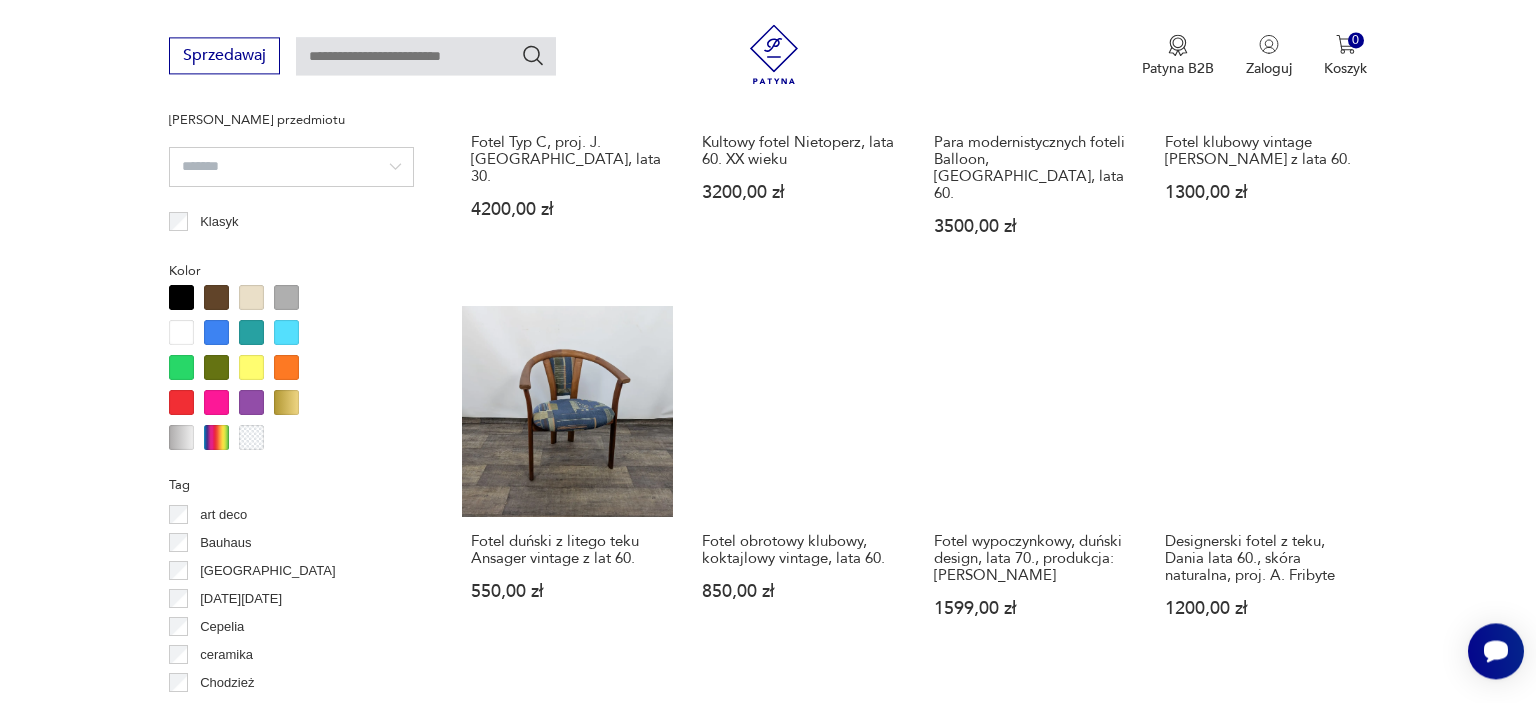 scroll, scrollTop: 2114, scrollLeft: 0, axis: vertical 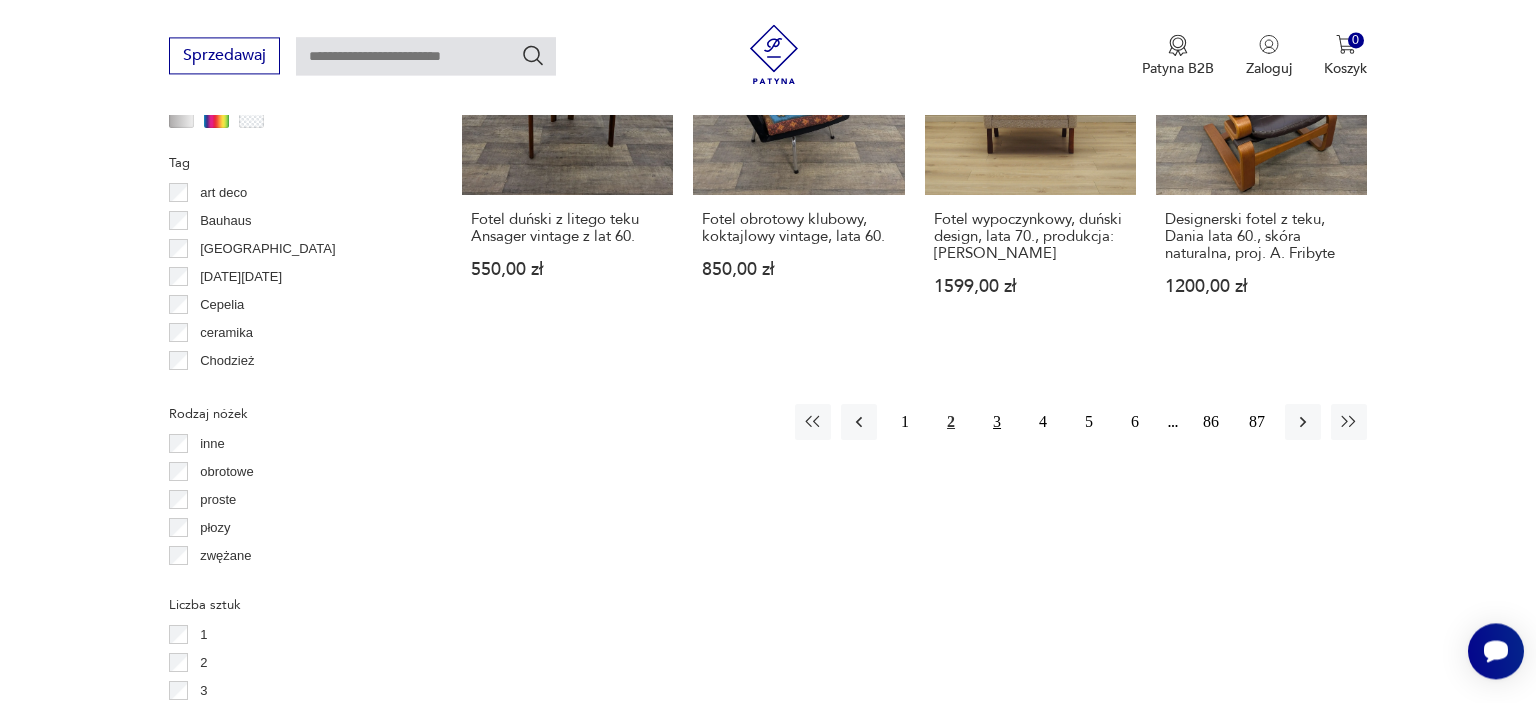 click on "3" at bounding box center (997, 422) 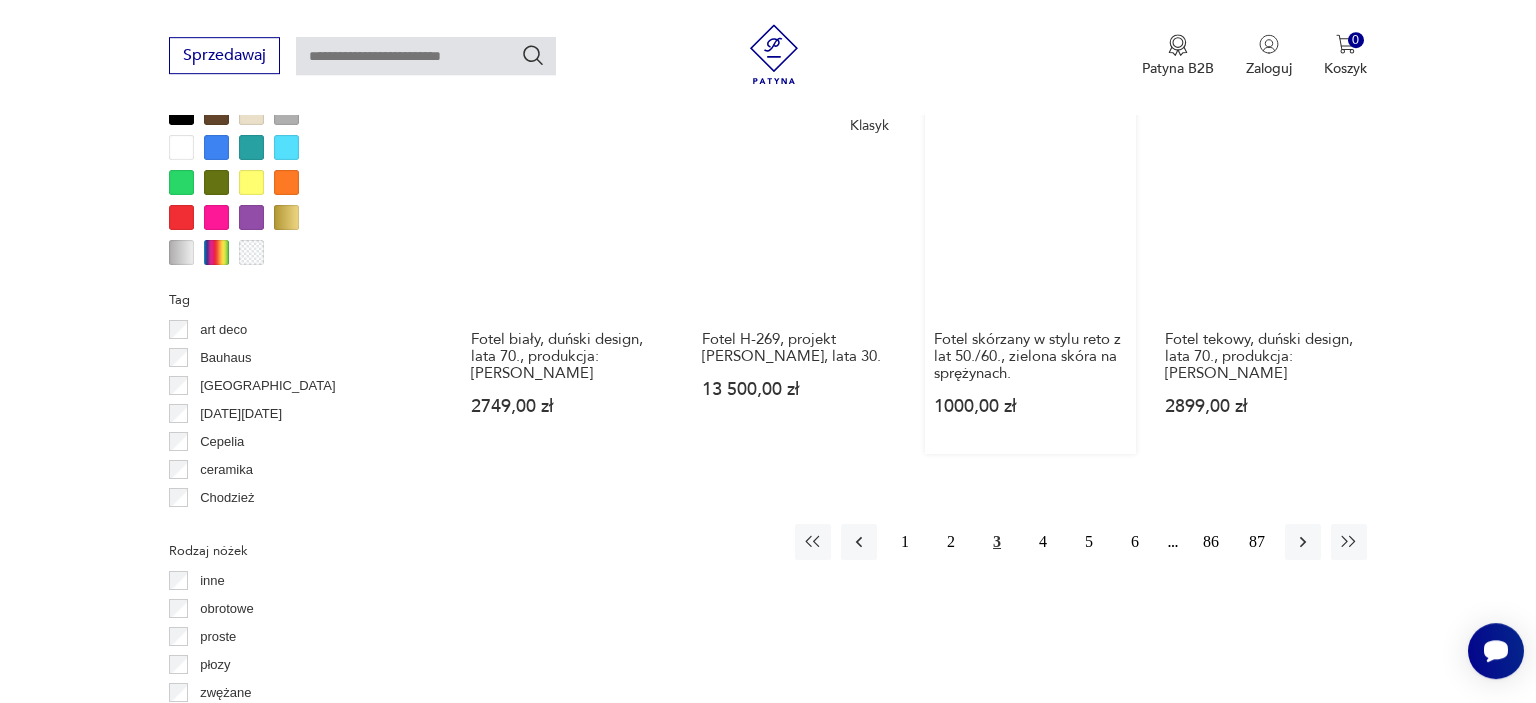 scroll, scrollTop: 2007, scrollLeft: 0, axis: vertical 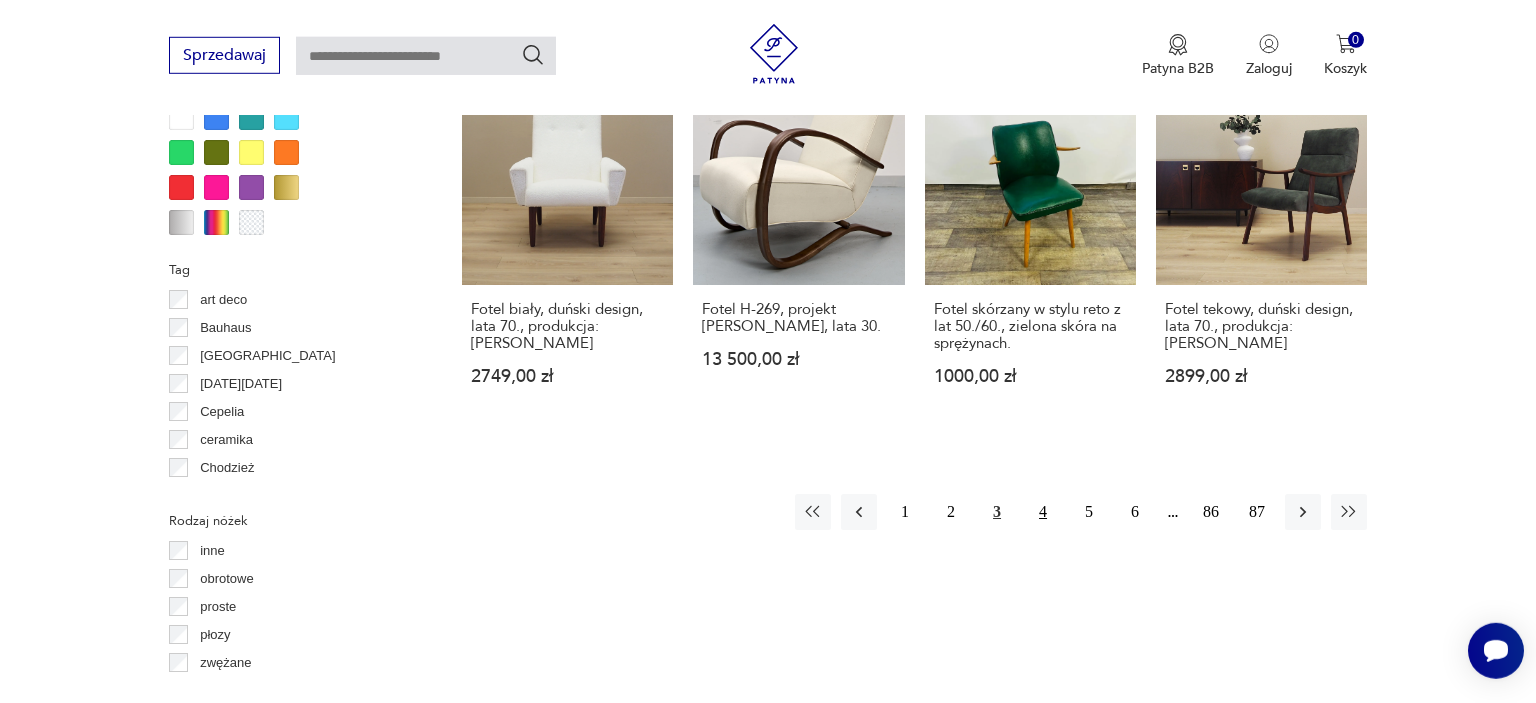 click on "4" at bounding box center (1043, 512) 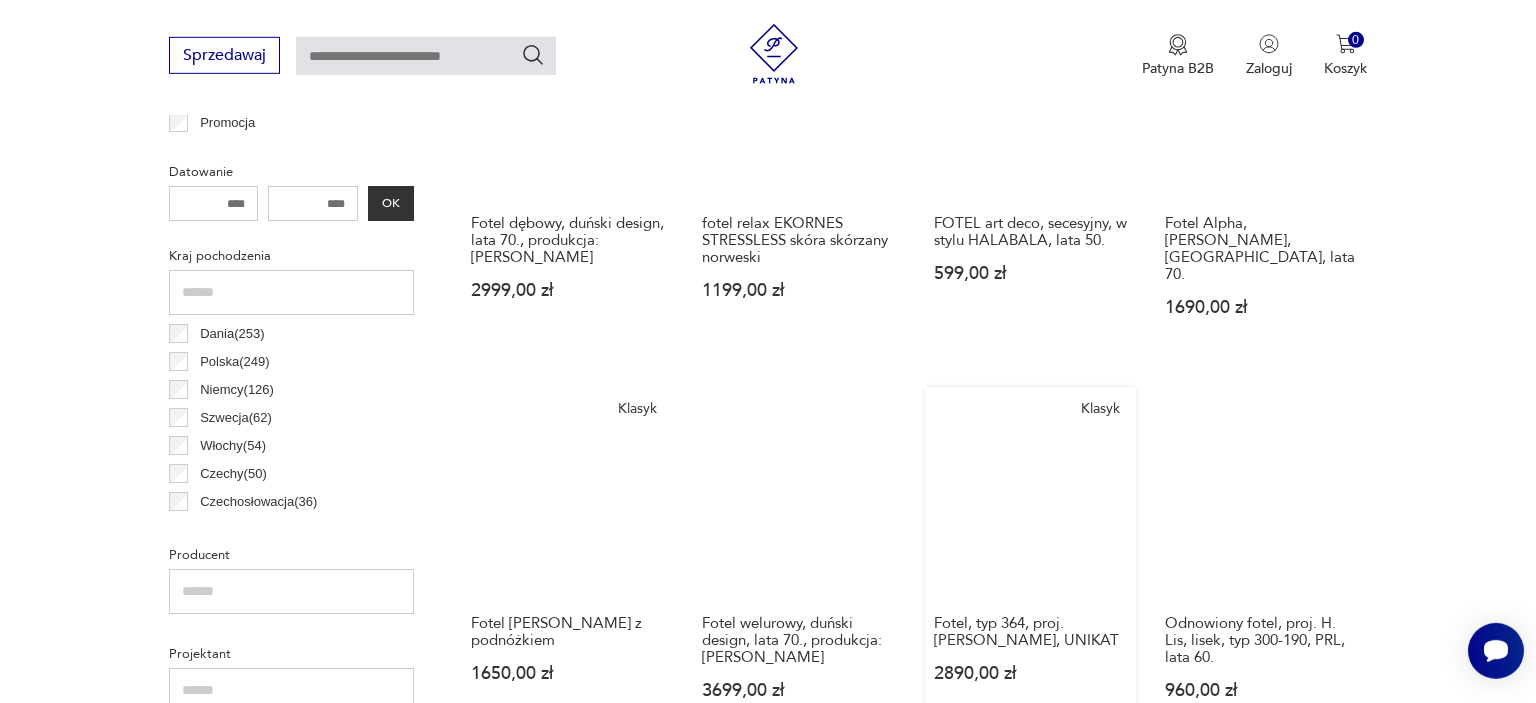 scroll, scrollTop: 952, scrollLeft: 0, axis: vertical 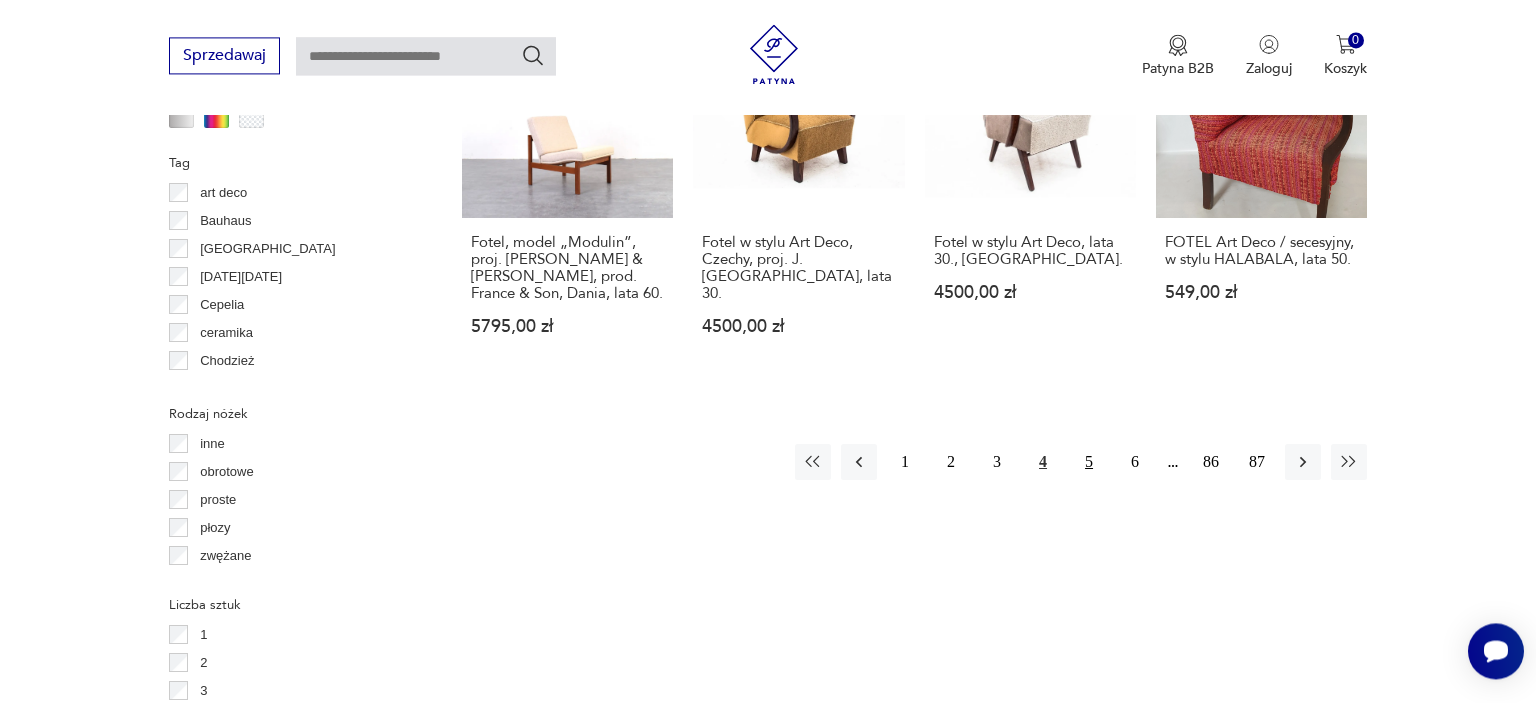 click on "5" at bounding box center [1089, 462] 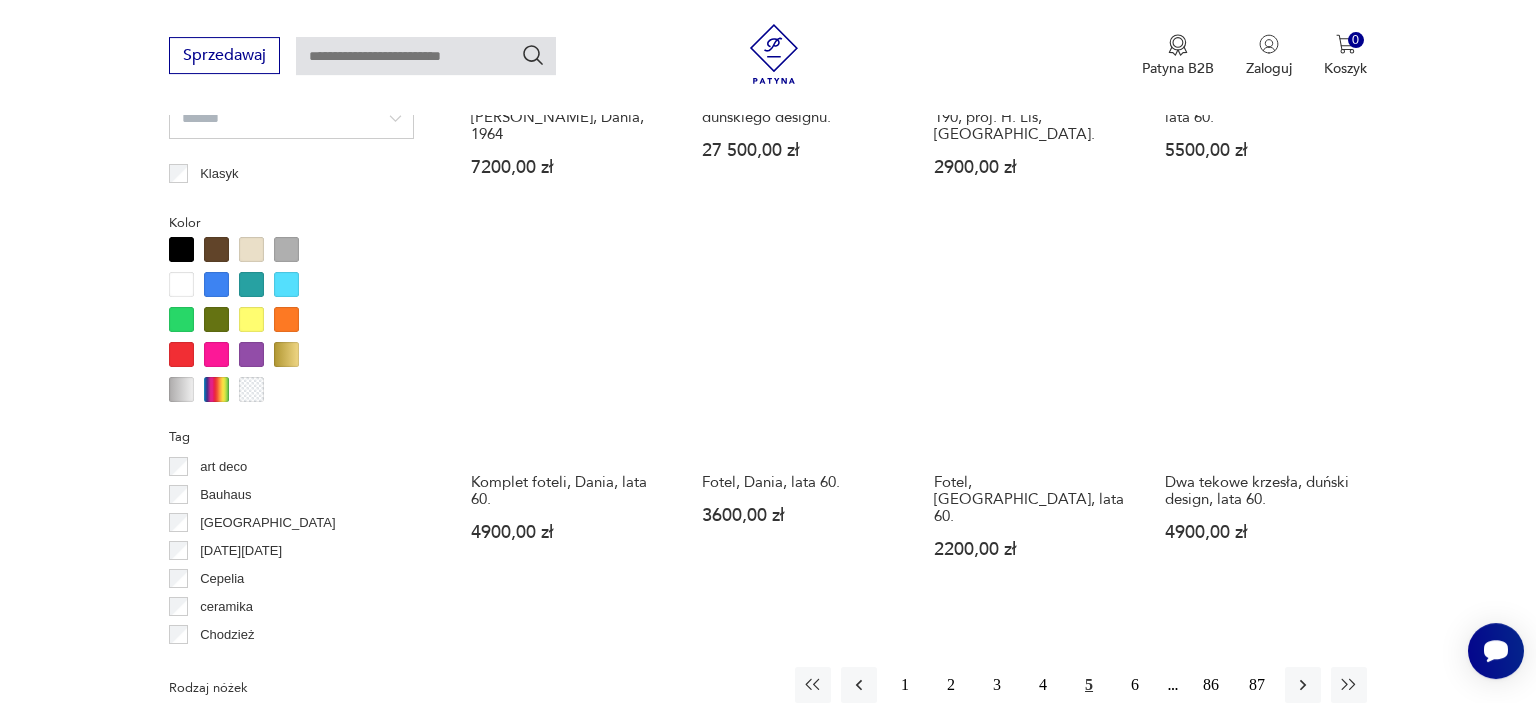 scroll, scrollTop: 1901, scrollLeft: 0, axis: vertical 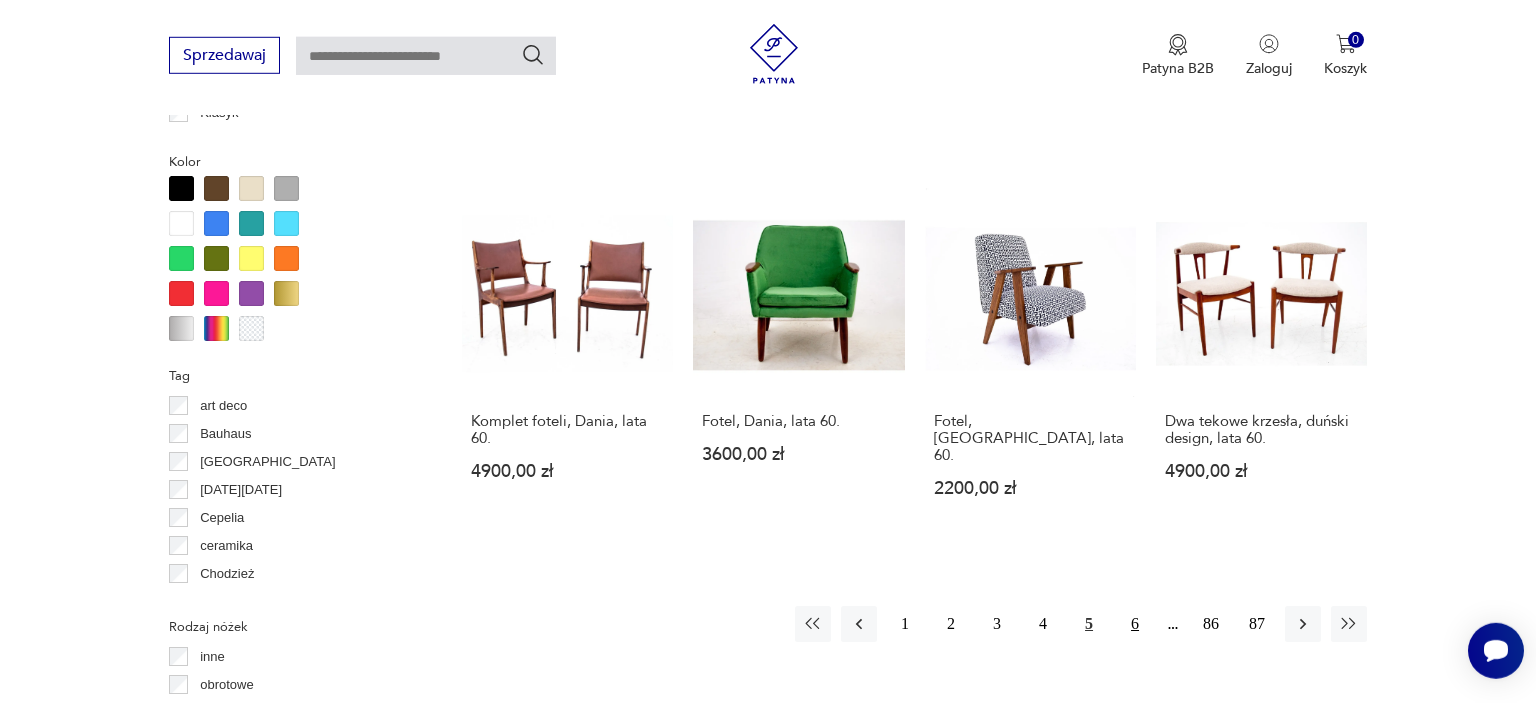 click on "6" at bounding box center (1135, 624) 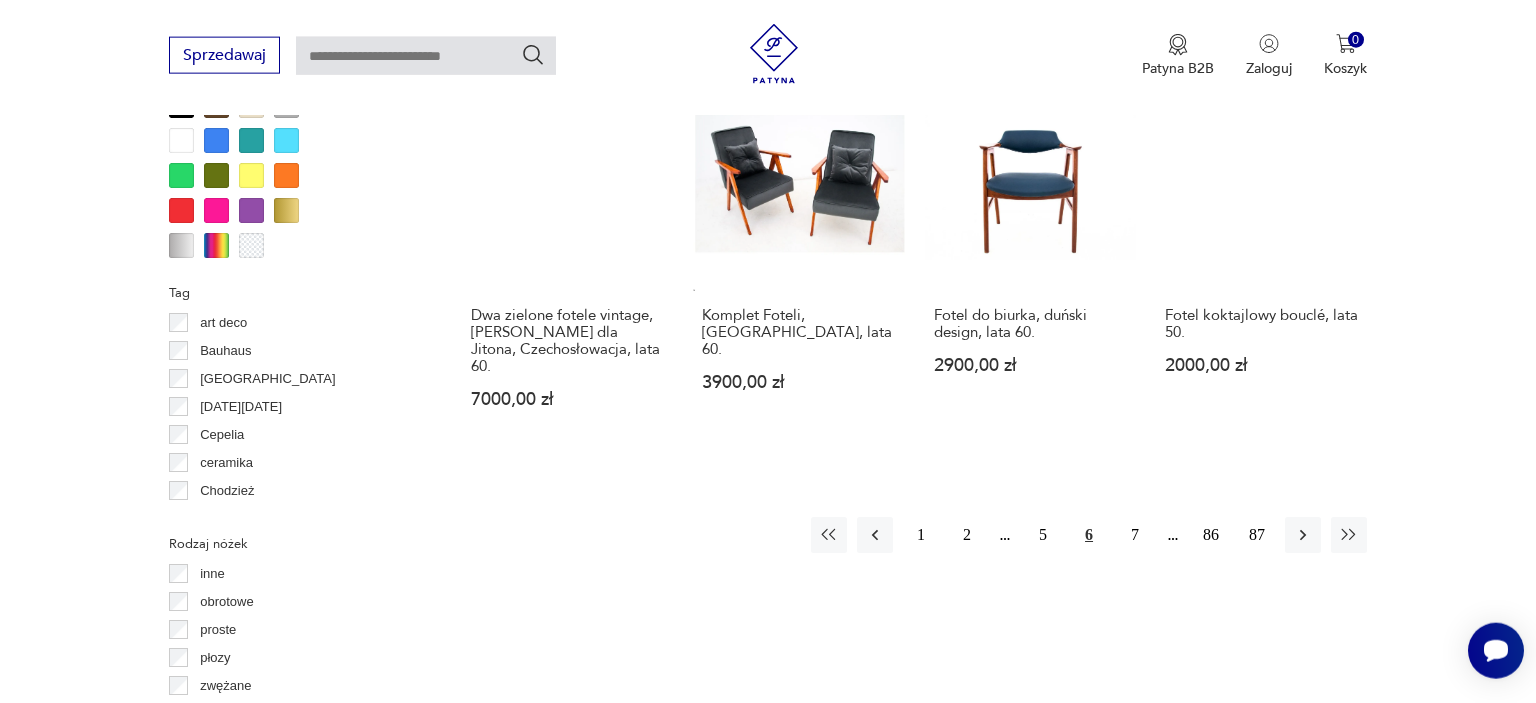 scroll, scrollTop: 2008, scrollLeft: 0, axis: vertical 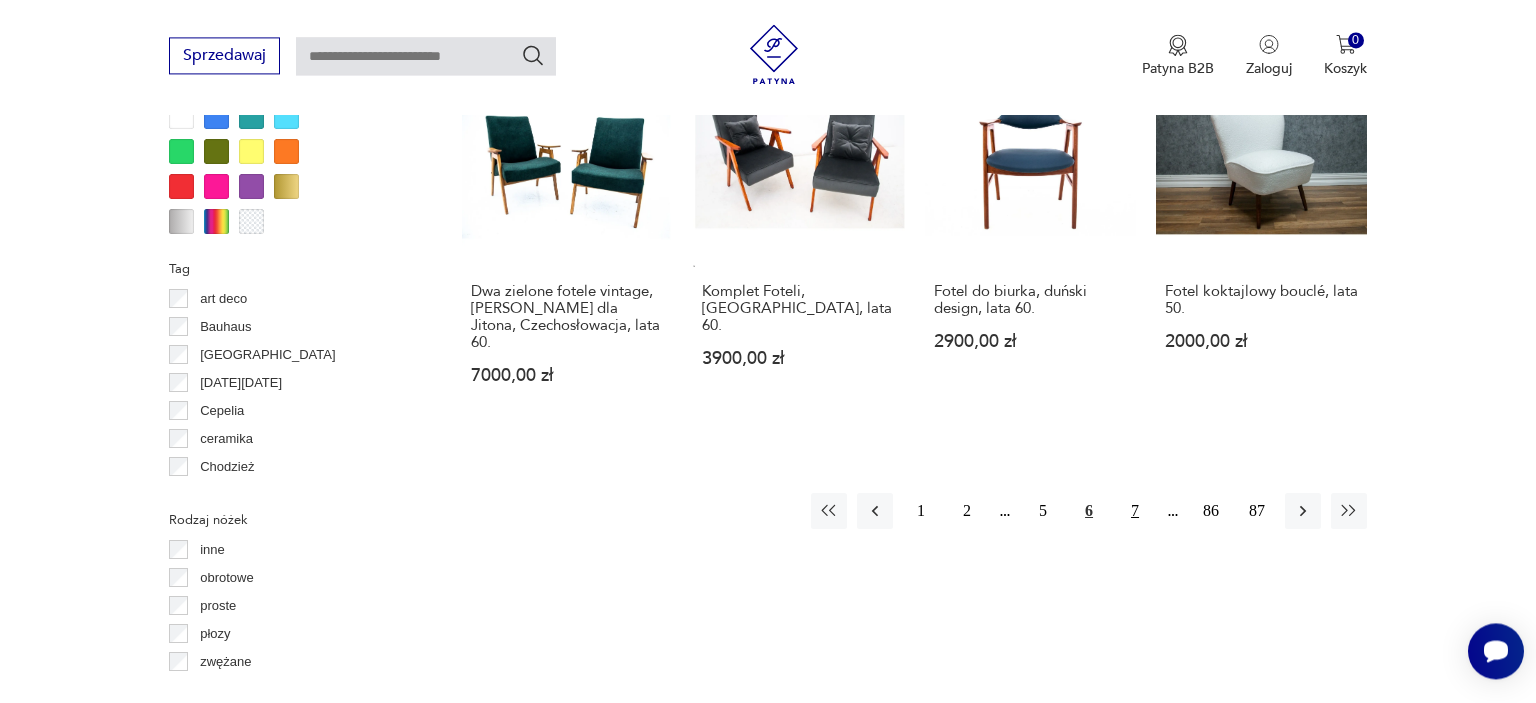 click on "7" at bounding box center [1135, 511] 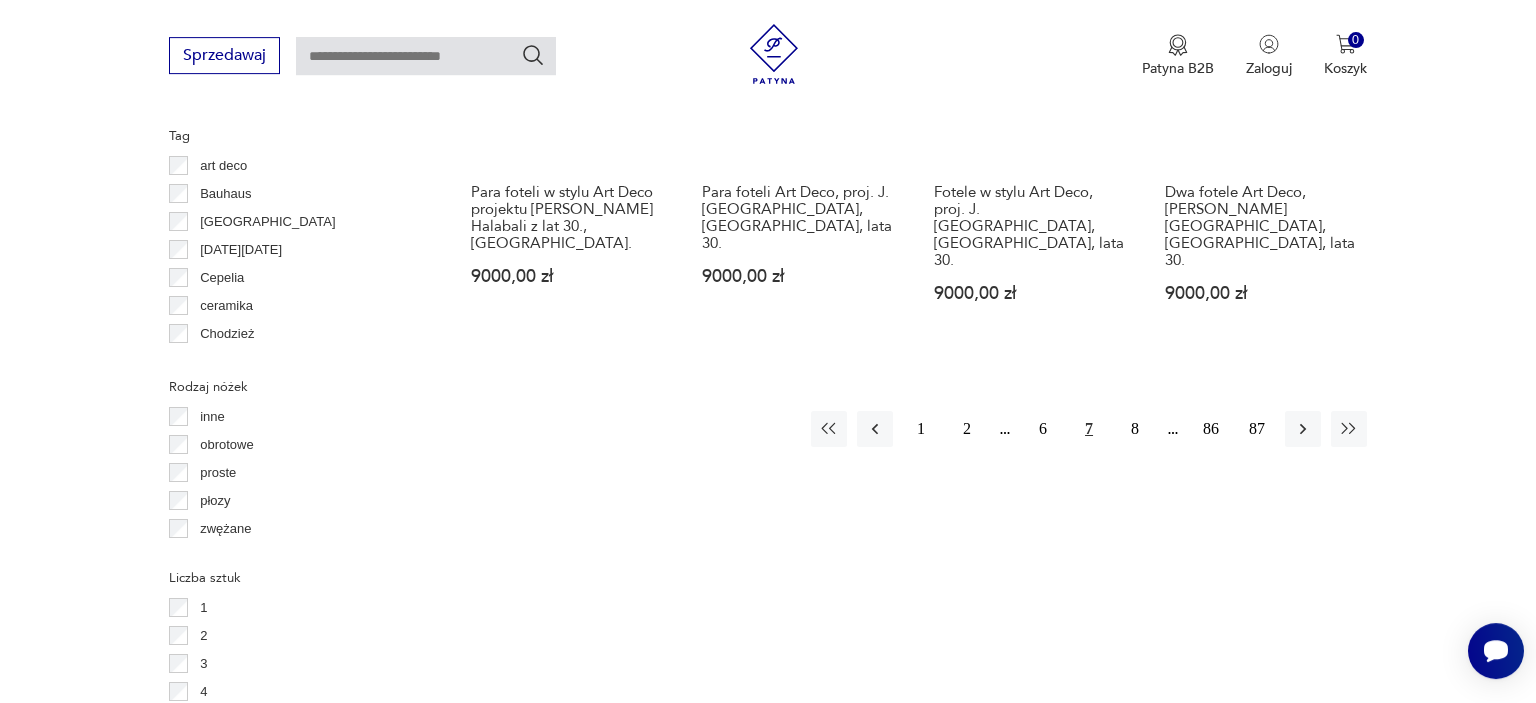 scroll, scrollTop: 2220, scrollLeft: 0, axis: vertical 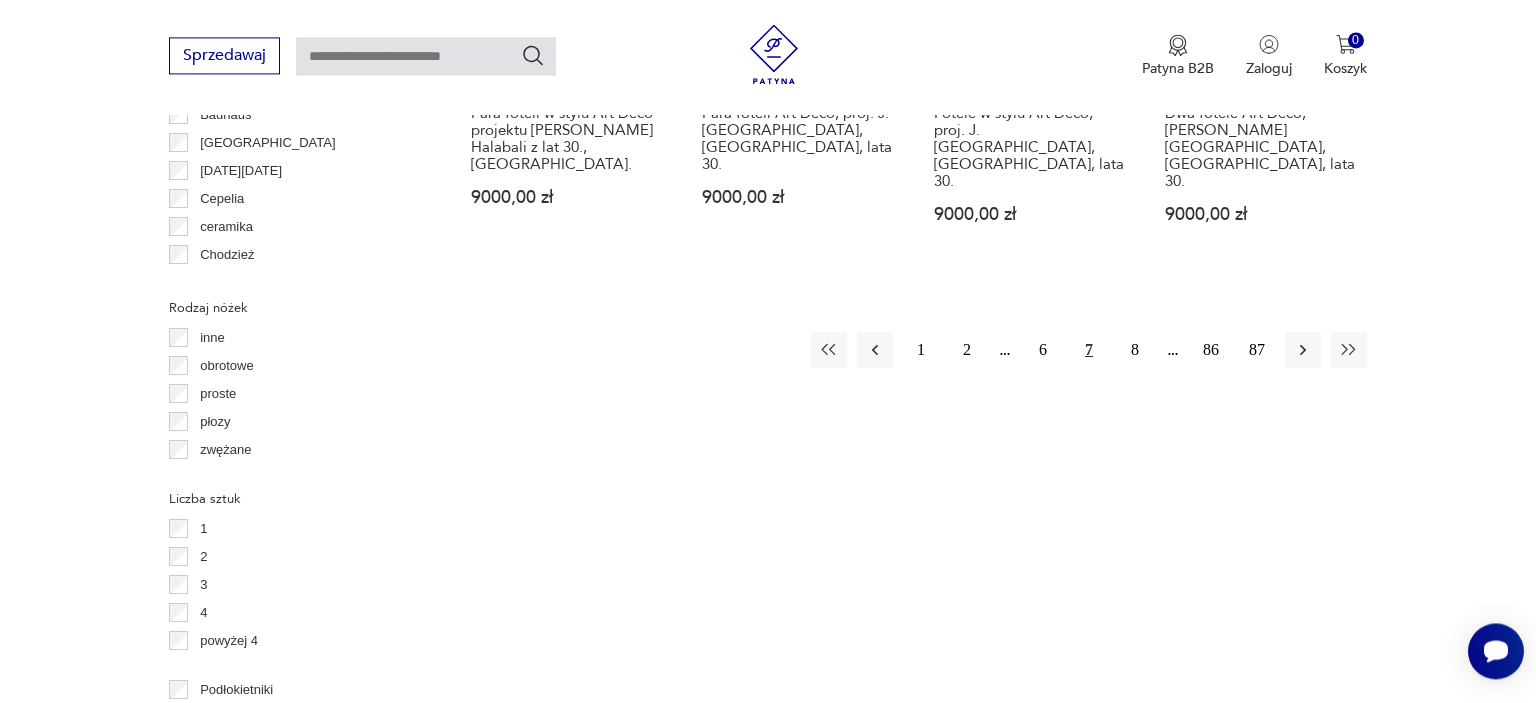 click on "1 2 6 7 8 86 87" at bounding box center [1089, 350] 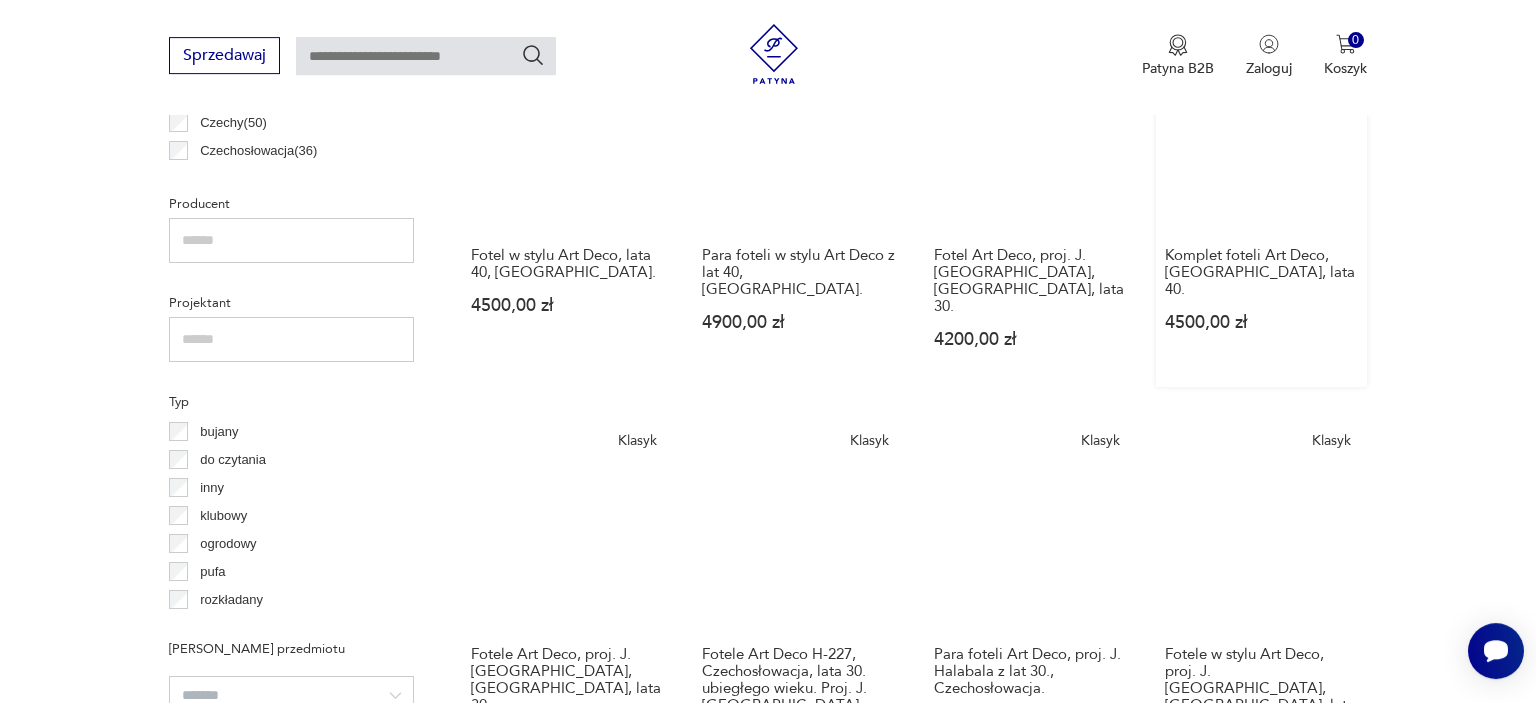 scroll, scrollTop: 1375, scrollLeft: 0, axis: vertical 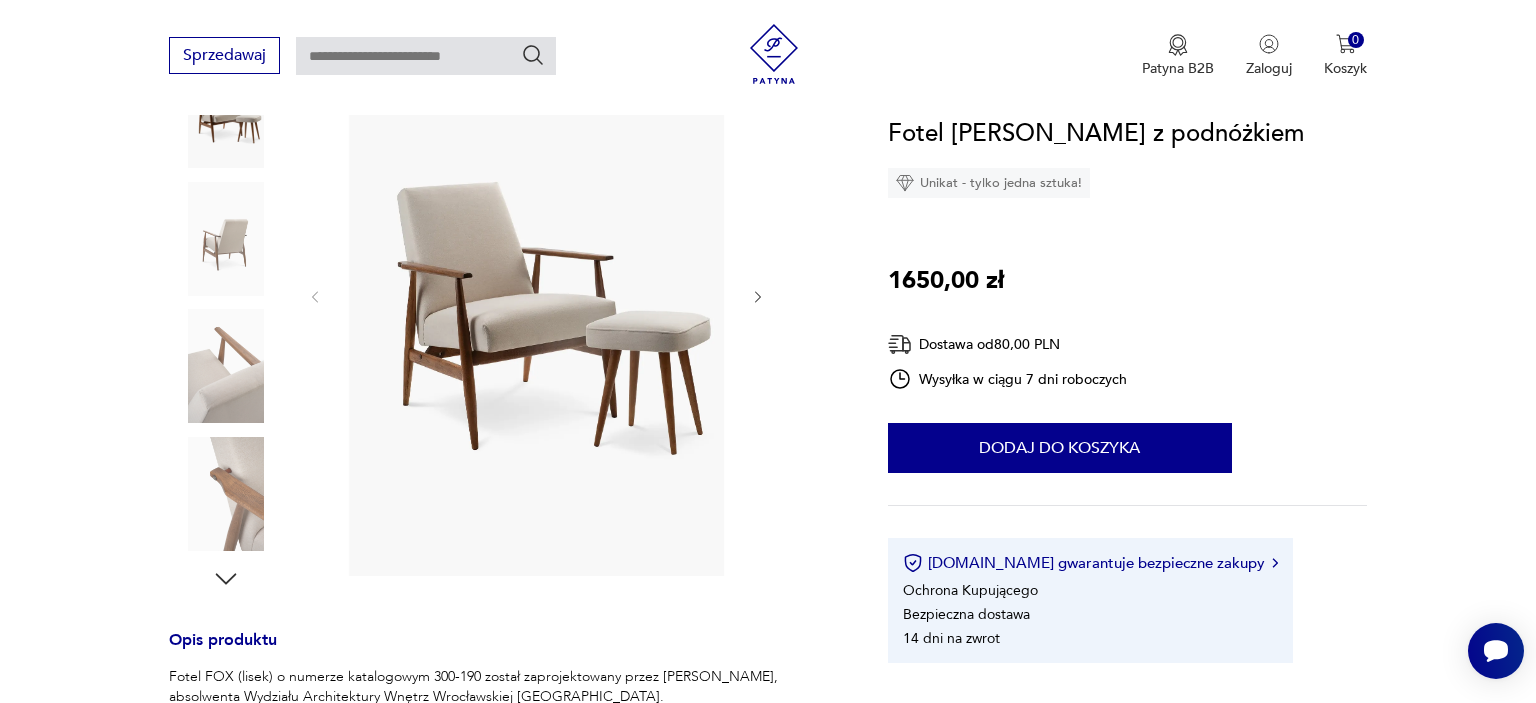 click at bounding box center (226, 366) 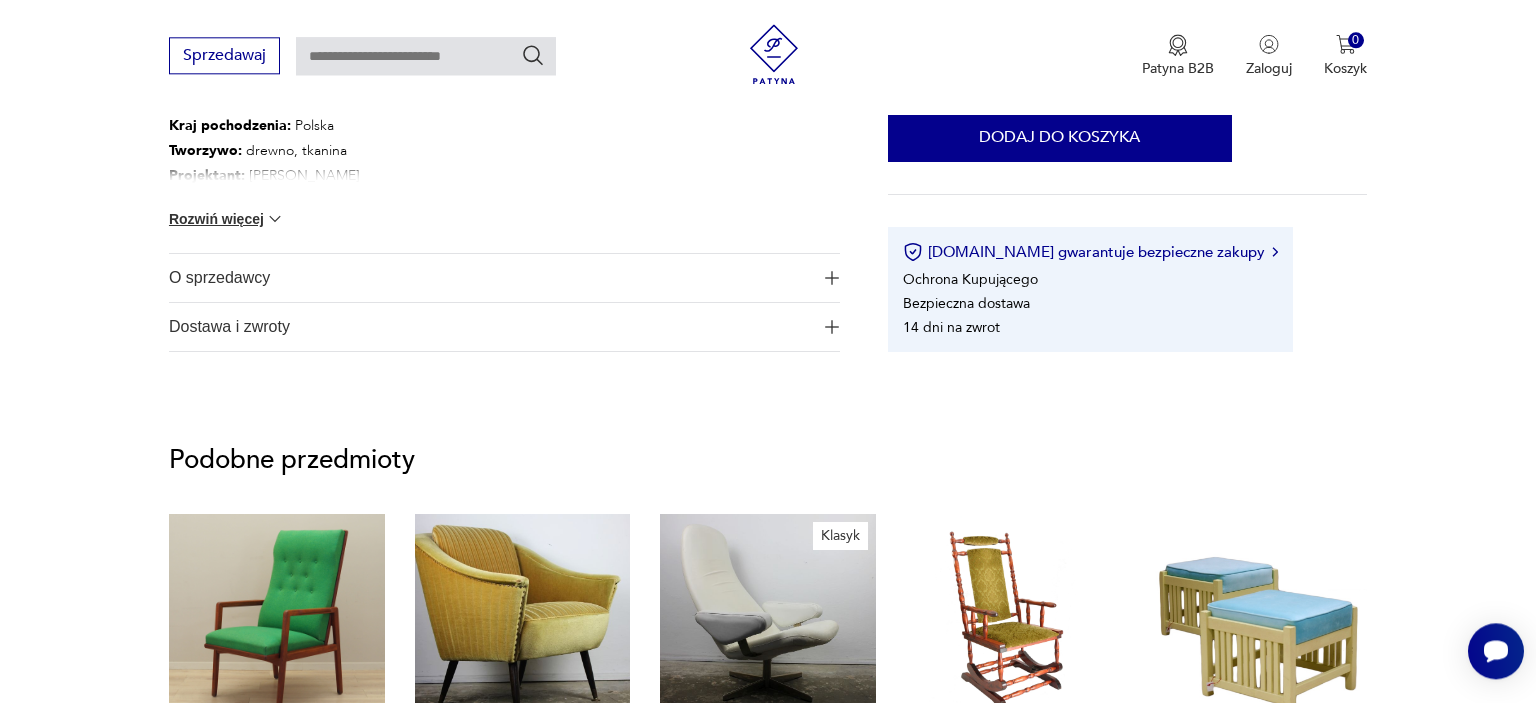 scroll, scrollTop: 1267, scrollLeft: 0, axis: vertical 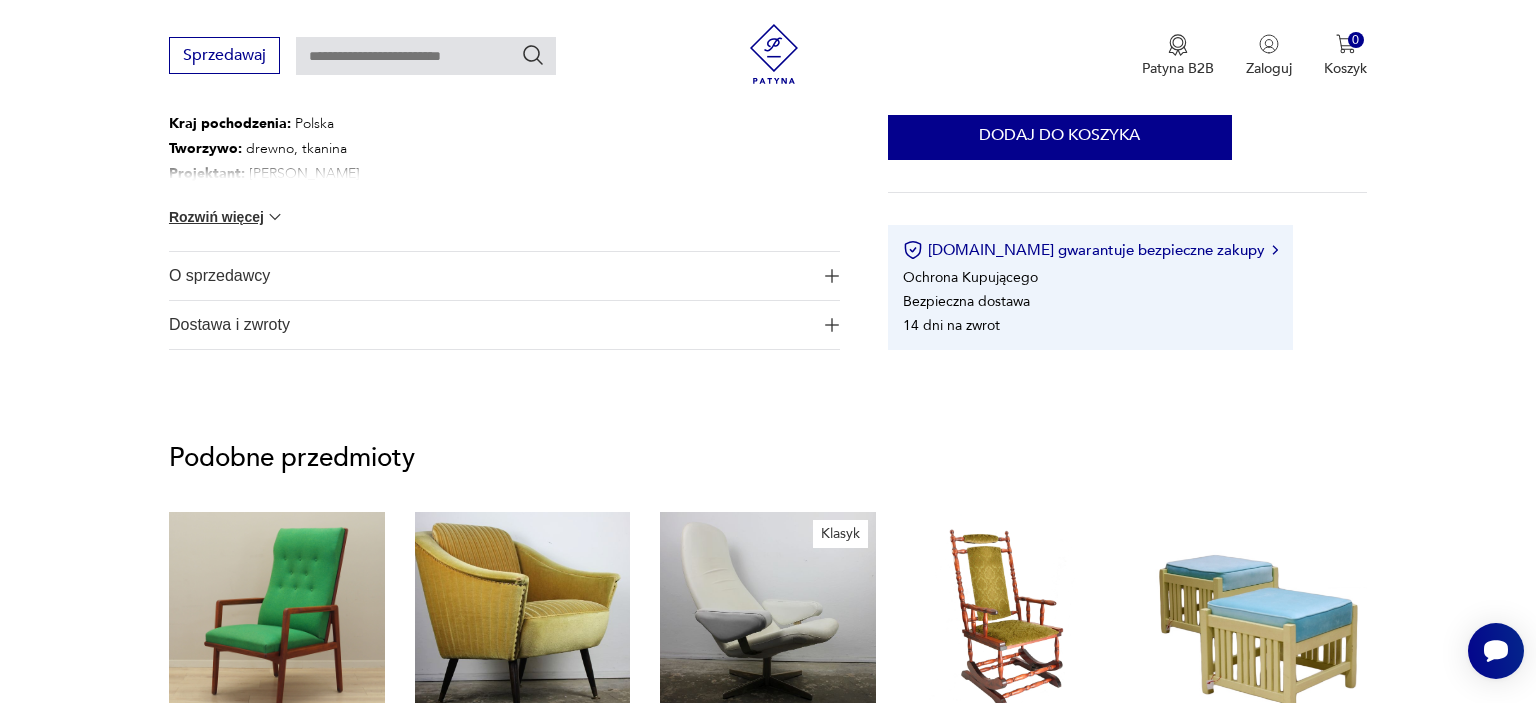 click at bounding box center (832, 276) 